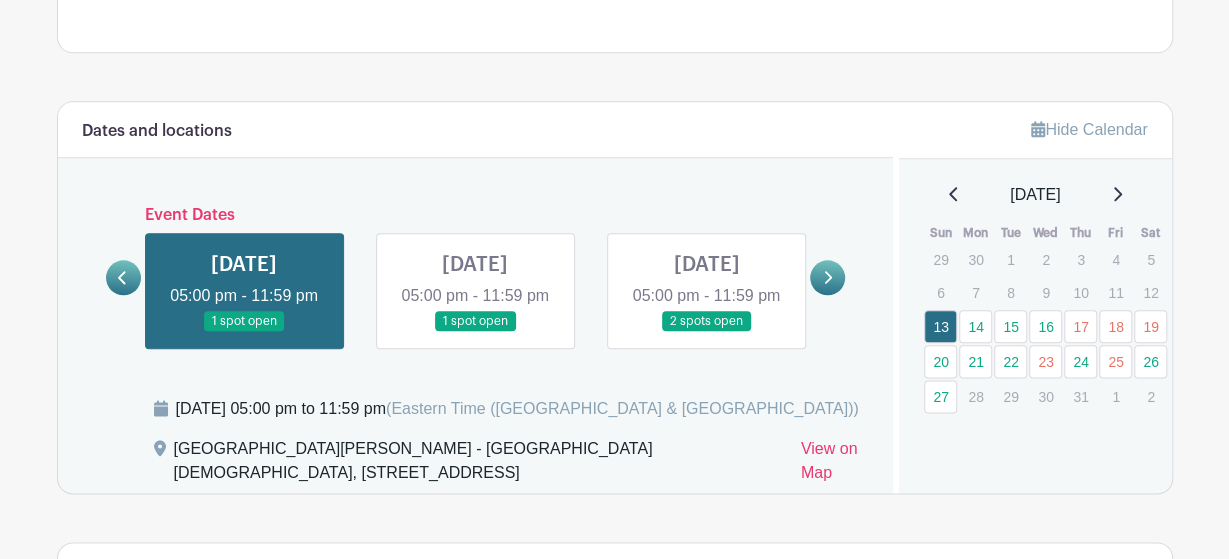 scroll, scrollTop: 1029, scrollLeft: 0, axis: vertical 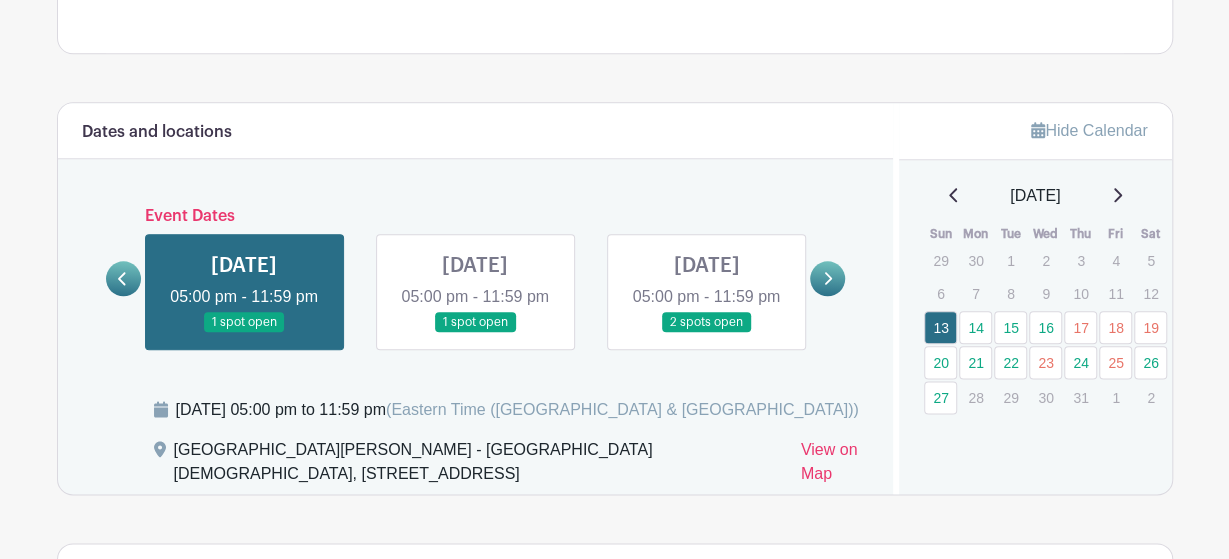 click 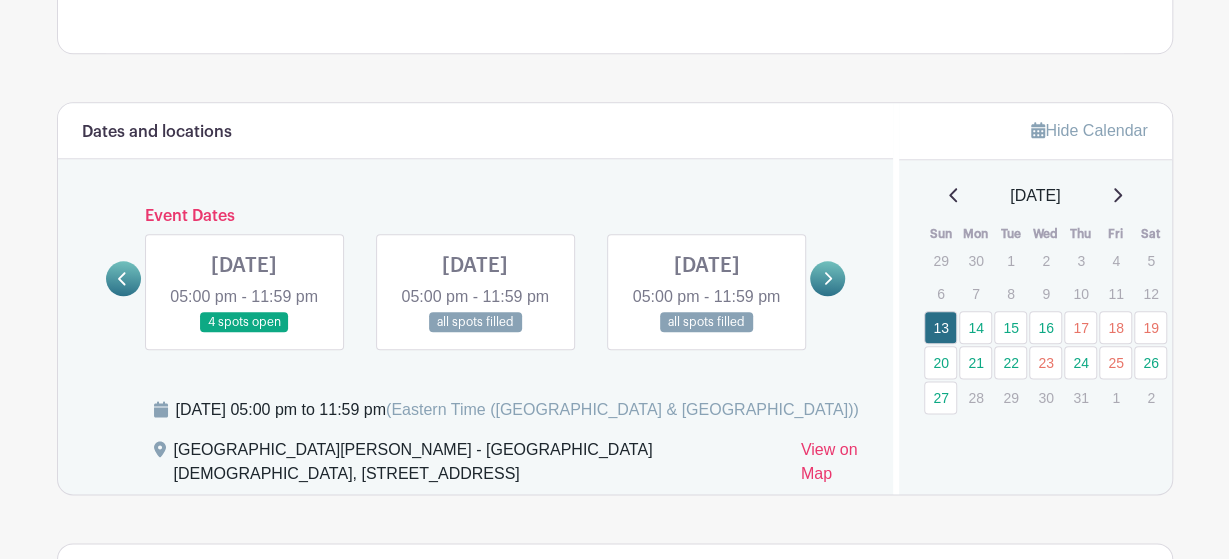 click 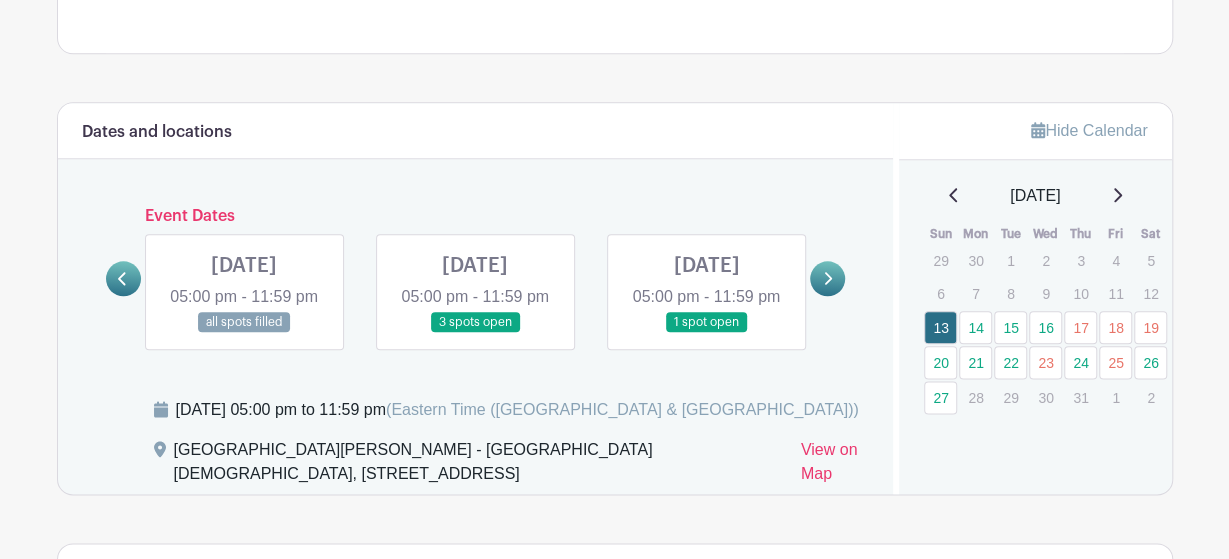 click at bounding box center [475, 333] 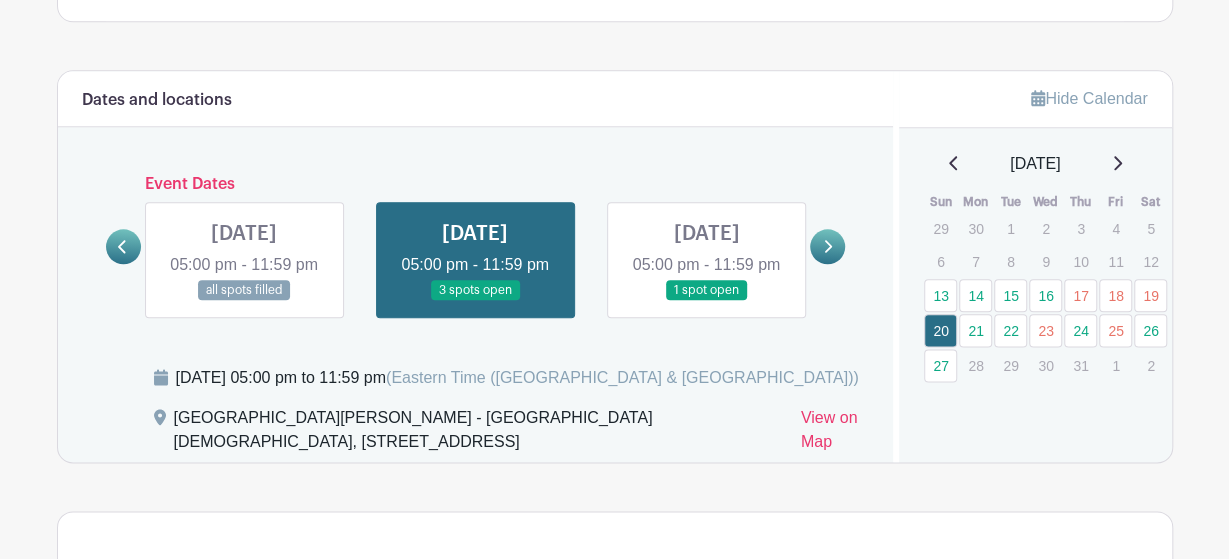 scroll, scrollTop: 1062, scrollLeft: 0, axis: vertical 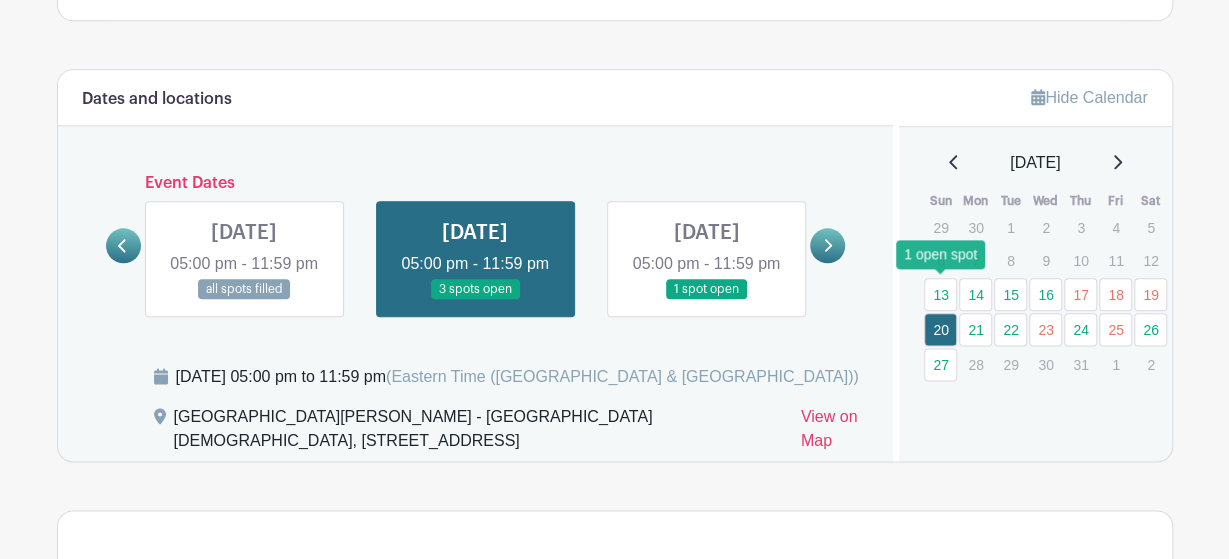 click on "13" at bounding box center [940, 294] 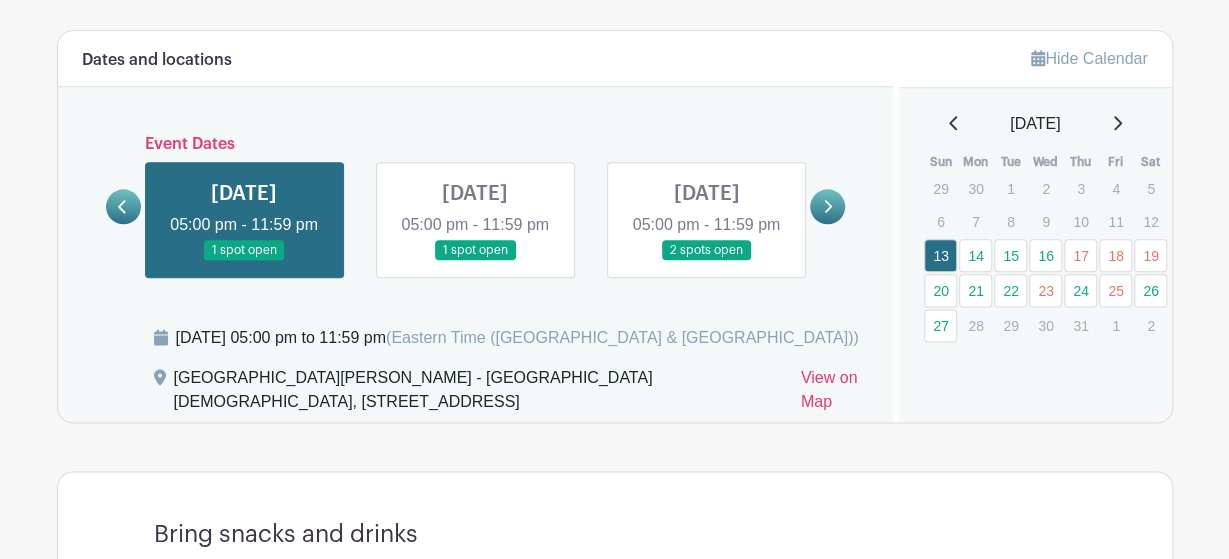 scroll, scrollTop: 1100, scrollLeft: 0, axis: vertical 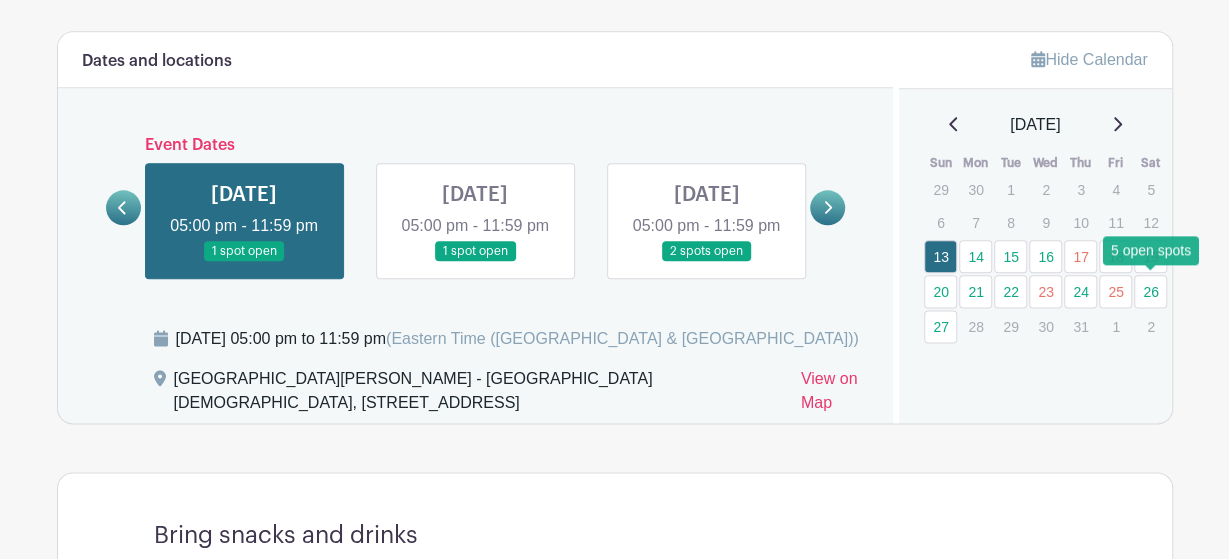 click on "26" at bounding box center (1150, 291) 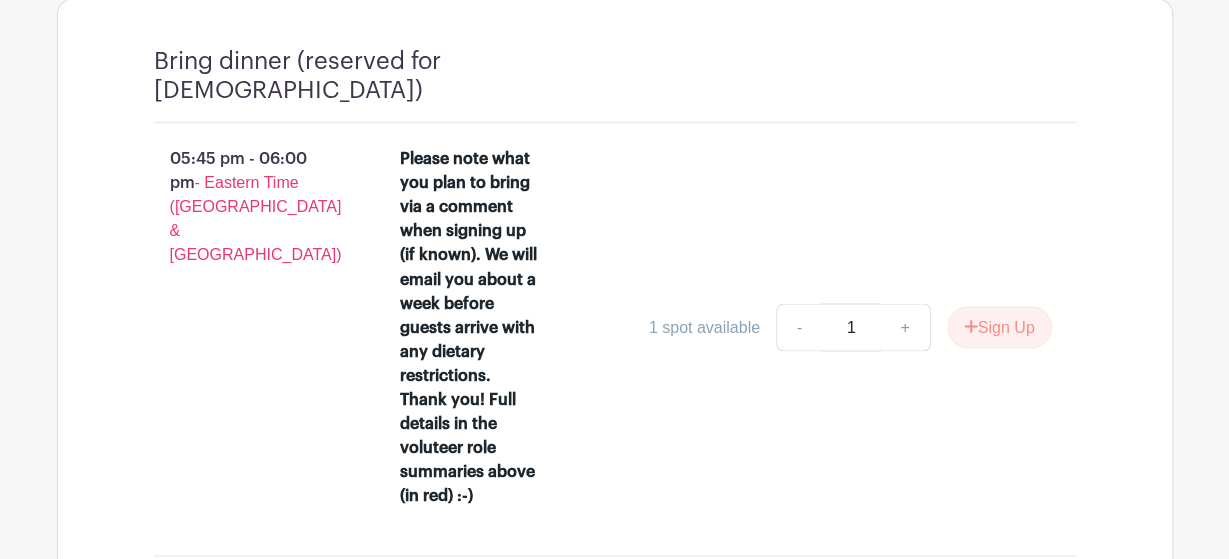 scroll, scrollTop: 1572, scrollLeft: 0, axis: vertical 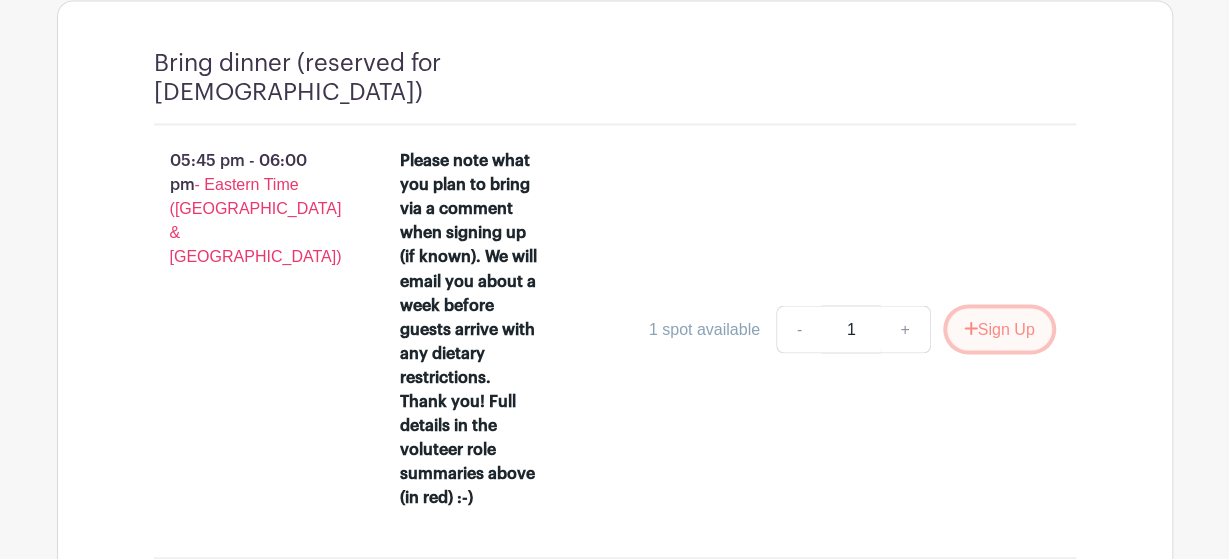 click on "Sign Up" at bounding box center [999, 329] 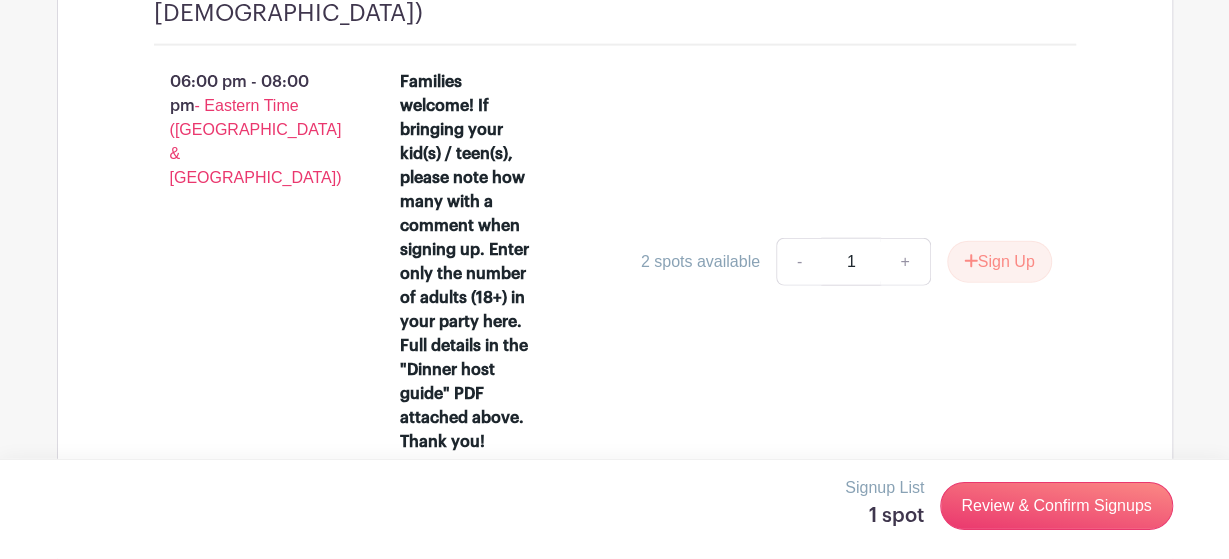 scroll, scrollTop: 2266, scrollLeft: 0, axis: vertical 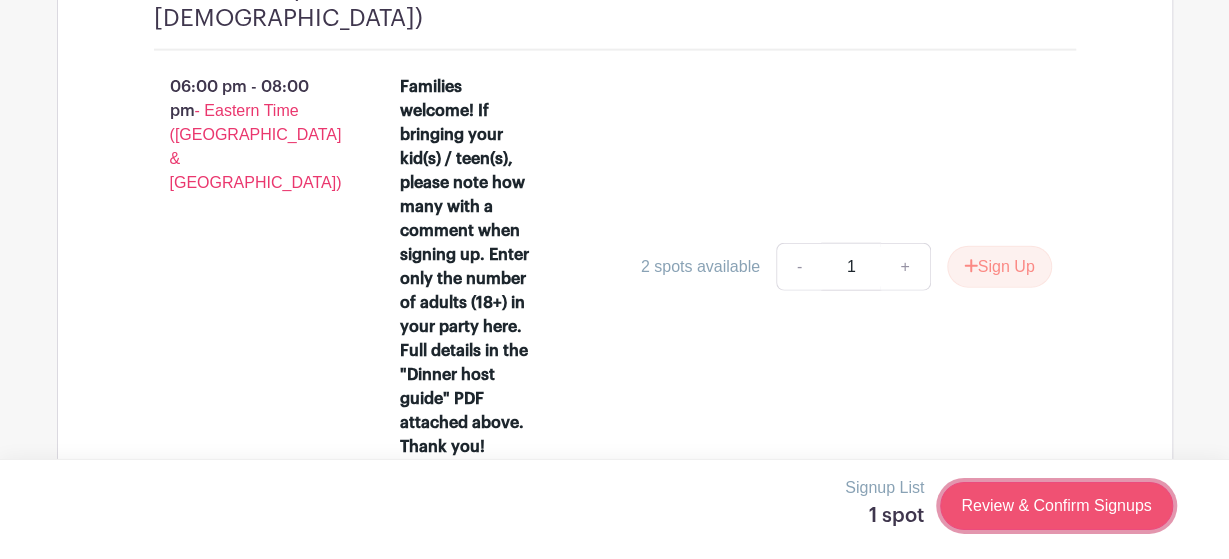 click on "Review & Confirm Signups" at bounding box center (1056, 506) 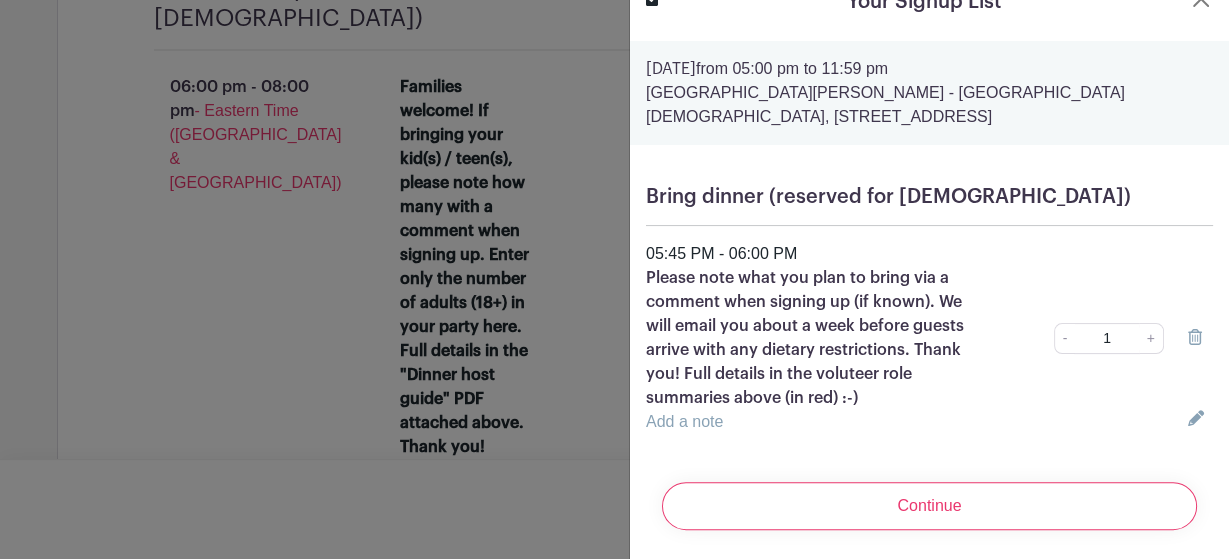 scroll, scrollTop: 31, scrollLeft: 0, axis: vertical 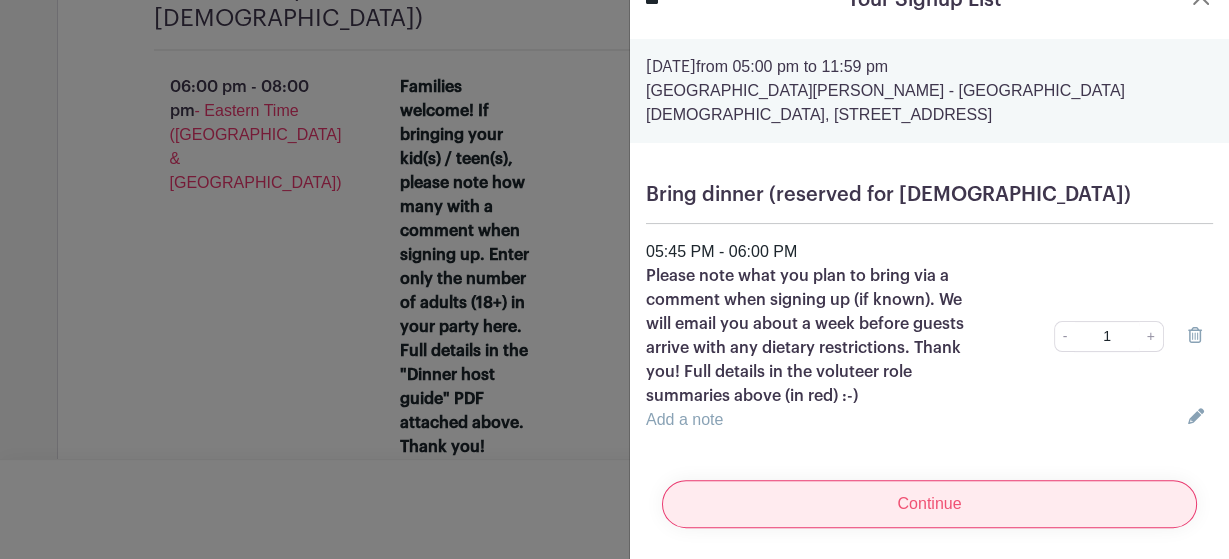 click on "Continue" at bounding box center [929, 504] 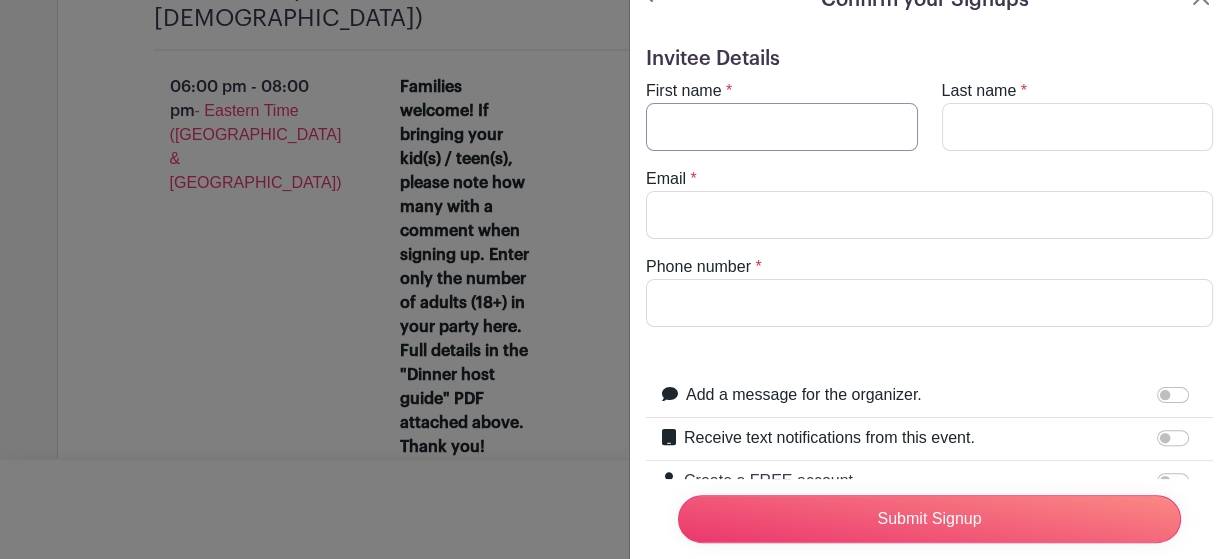 click on "First name" at bounding box center (782, 127) 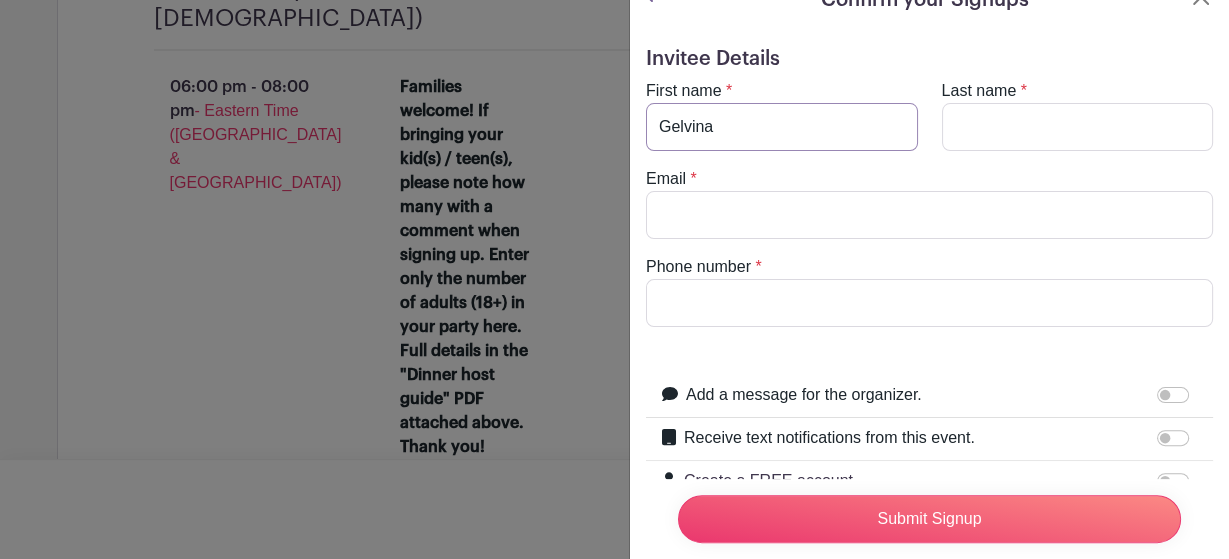 type on "Gelvina" 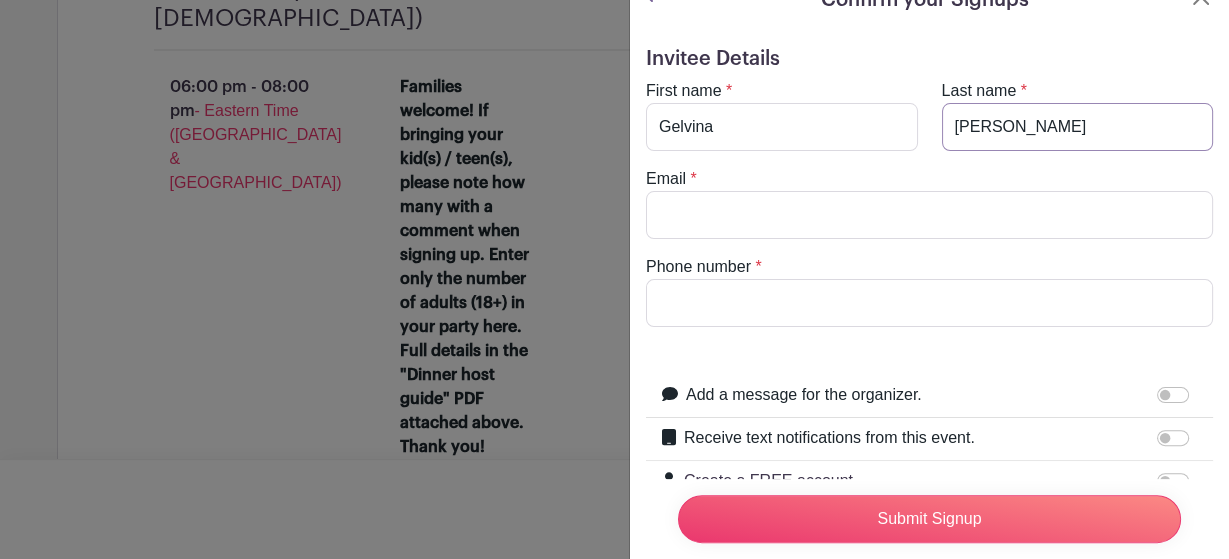 type on "[PERSON_NAME]" 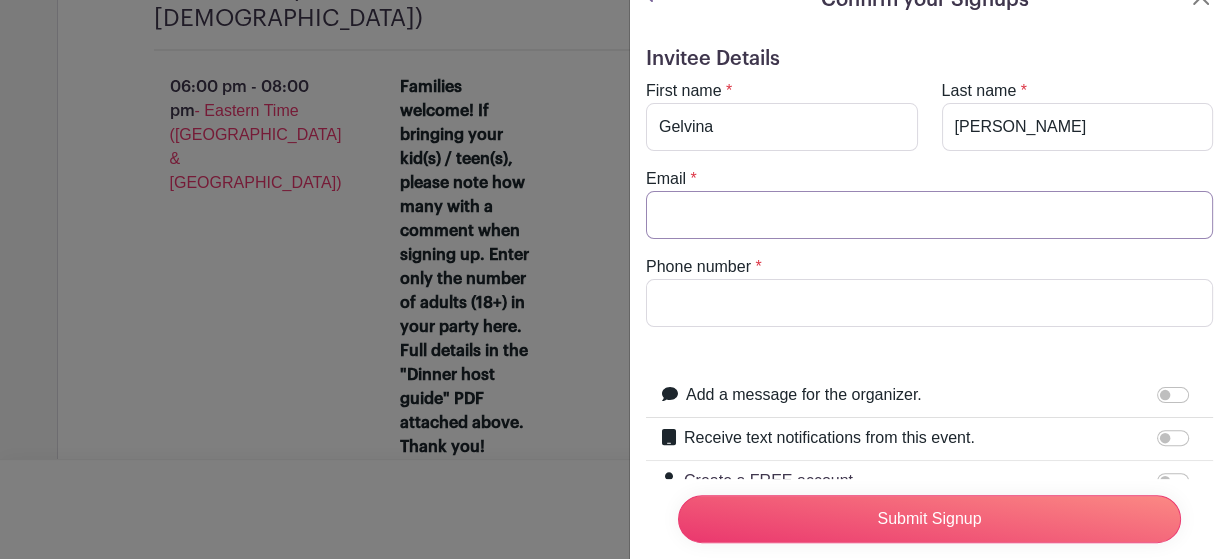 type on "[EMAIL_ADDRESS][DOMAIN_NAME]" 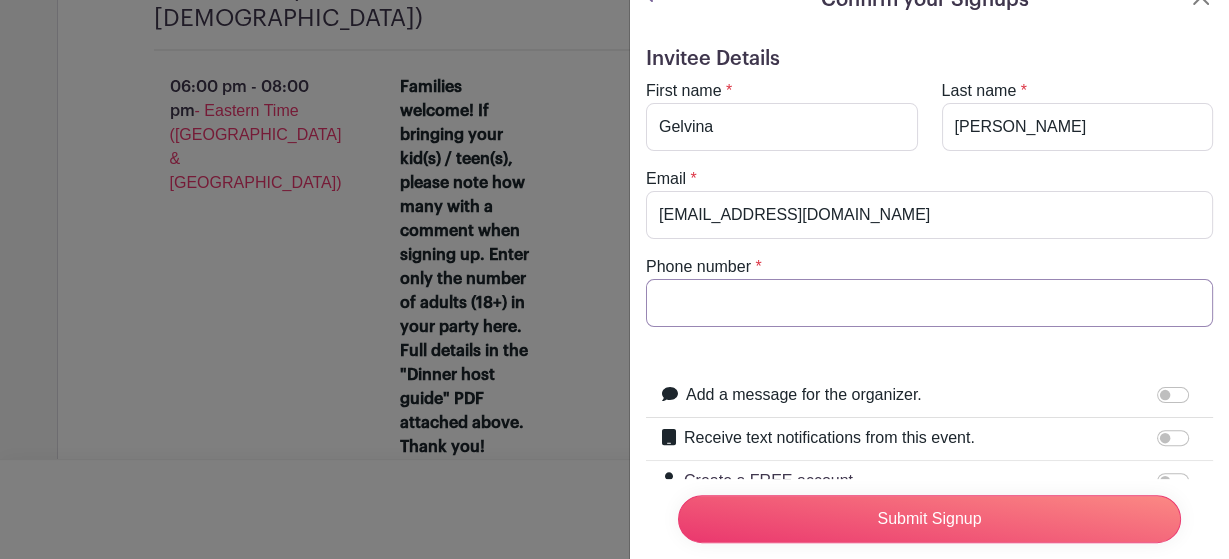 type on "9176933096" 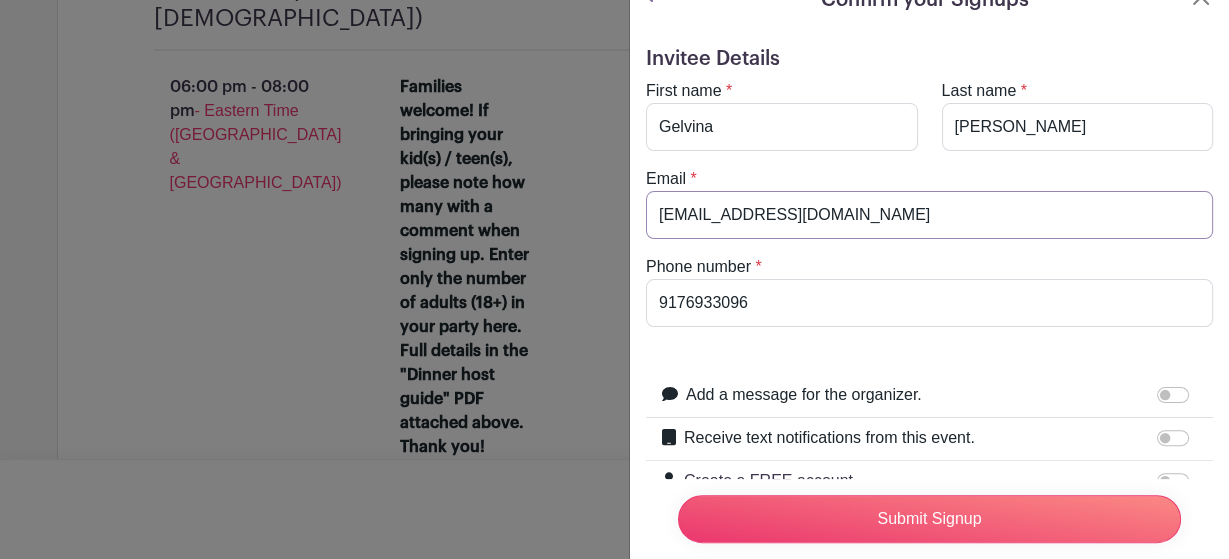 scroll, scrollTop: 161, scrollLeft: 0, axis: vertical 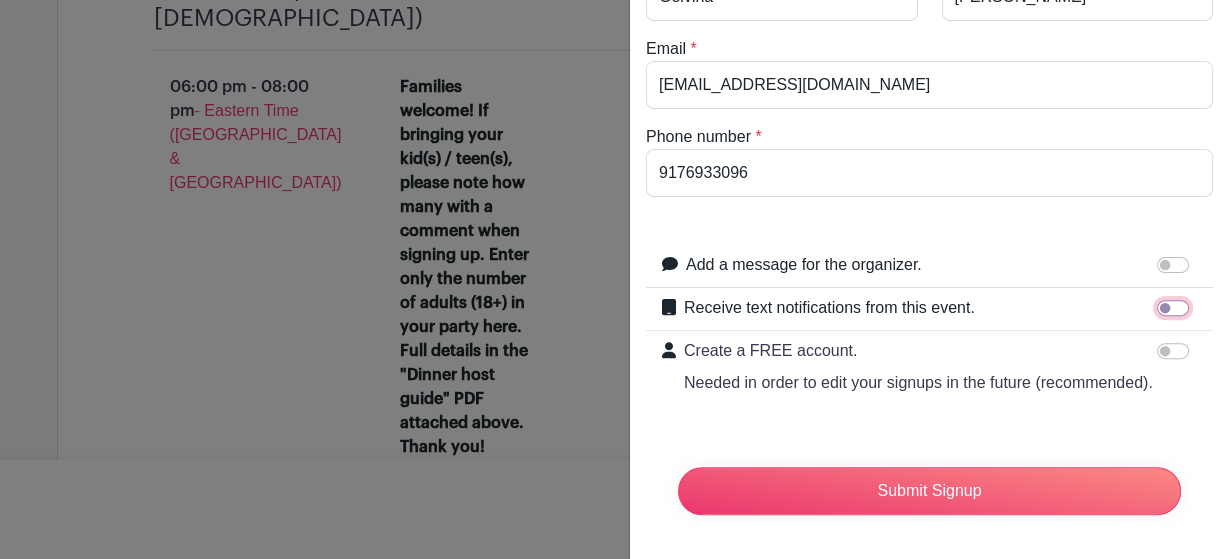 click on "Receive text notifications from this event." at bounding box center [1173, 308] 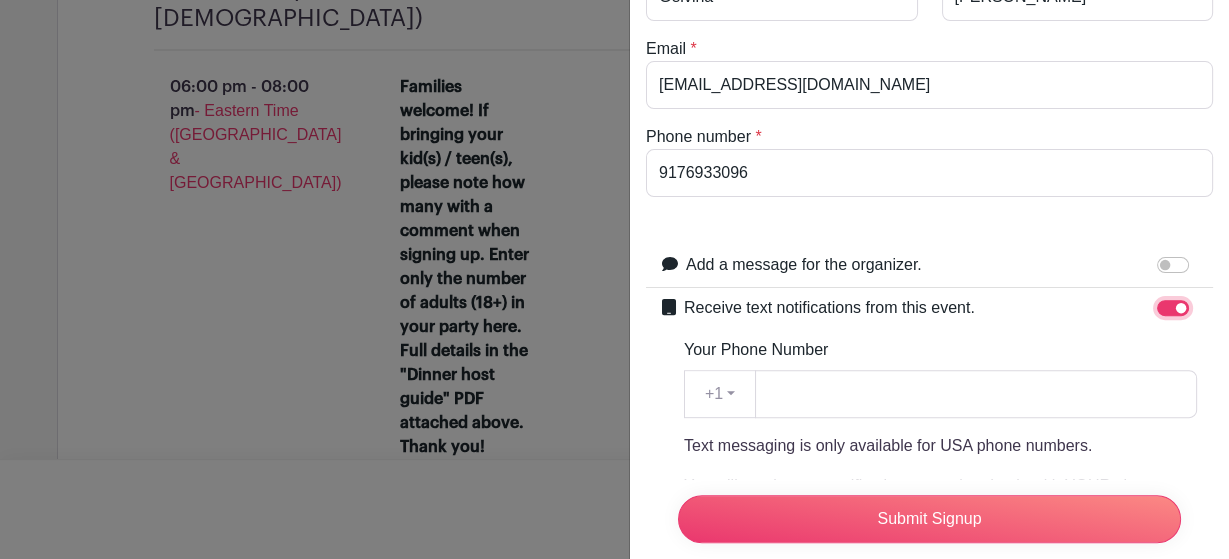 scroll, scrollTop: 202, scrollLeft: 0, axis: vertical 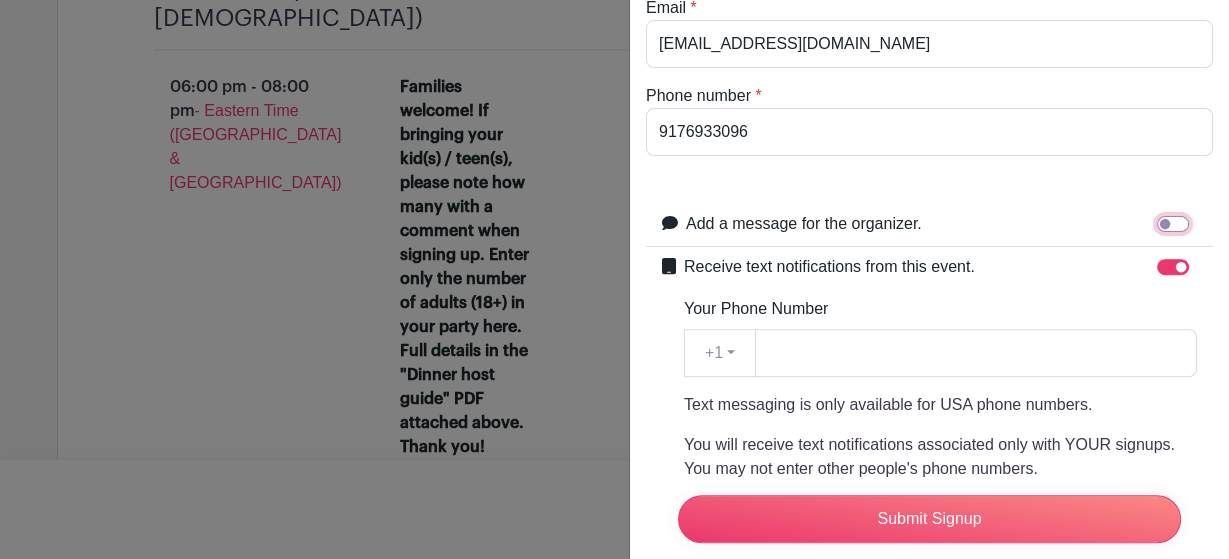 click on "Add a message for the organizer." at bounding box center (1173, 224) 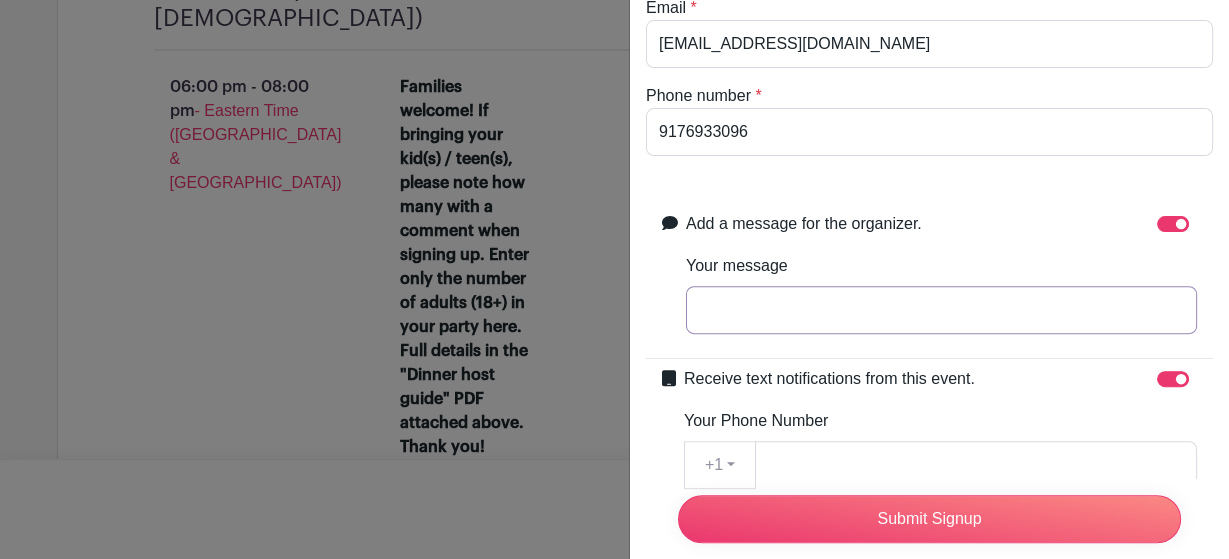 click on "Your message" at bounding box center (941, 310) 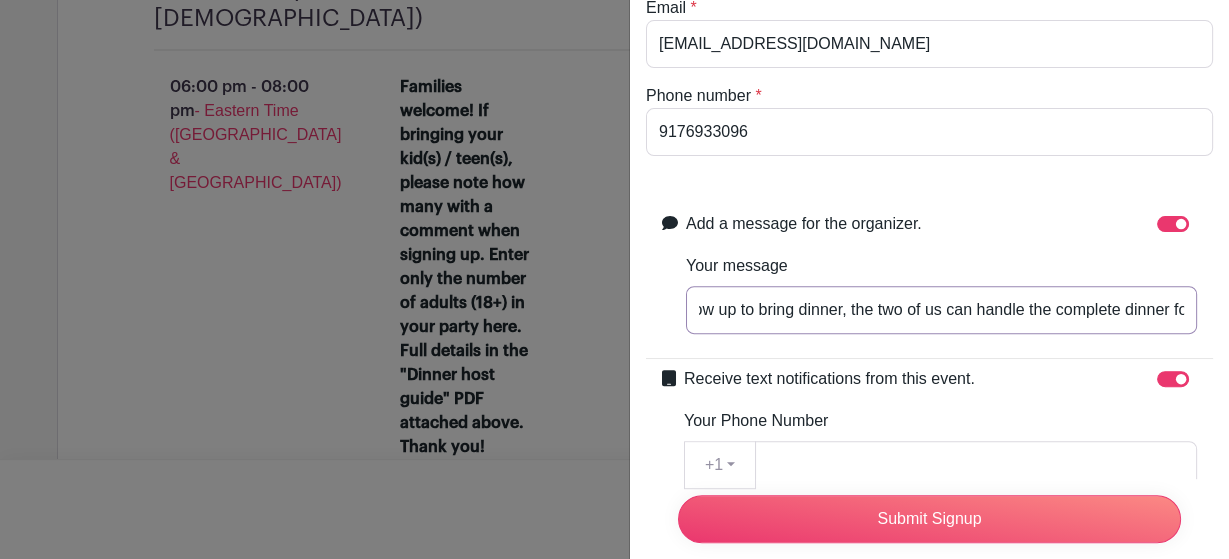 scroll, scrollTop: 0, scrollLeft: 666, axis: horizontal 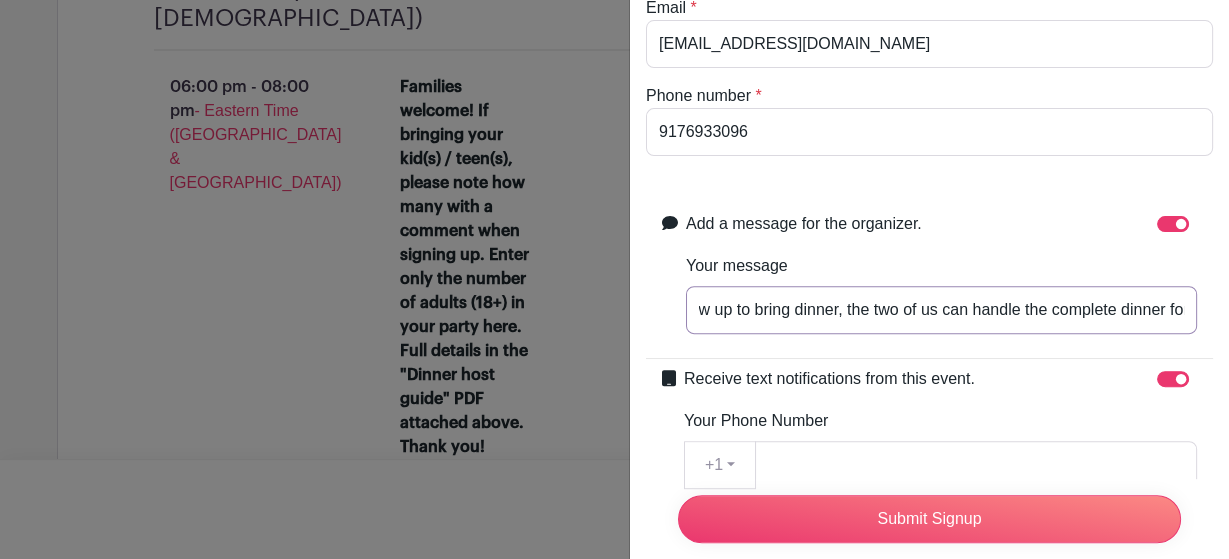 type on "I will be bringing dinner with my [DEMOGRAPHIC_DATA] daughter. So, if no one else can show up to bring dinner, the two of us can handle the complete dinner for the evening." 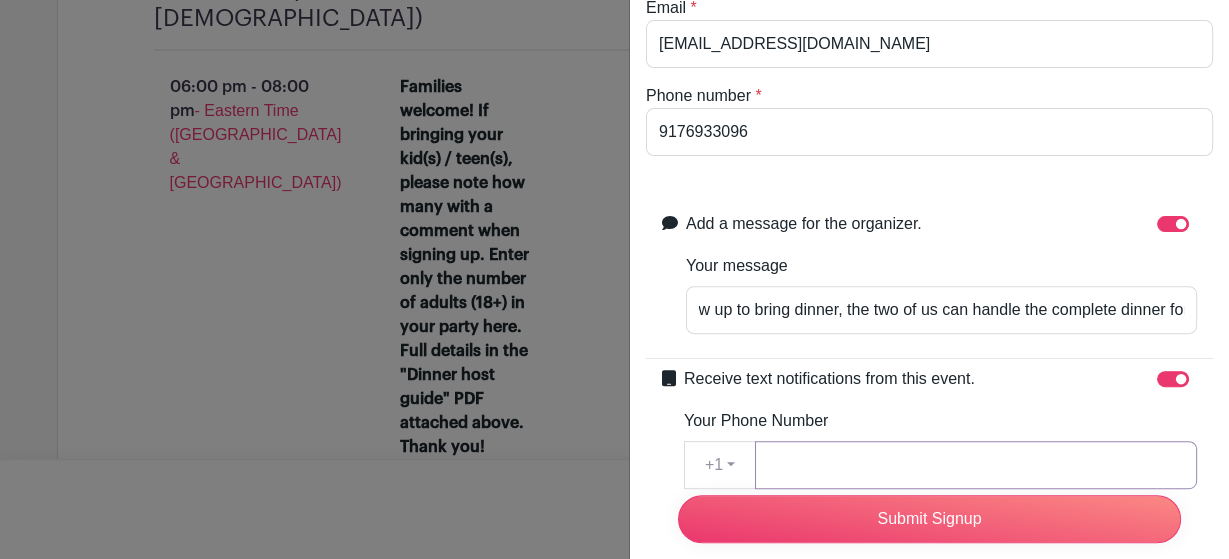 click on "Your Phone Number" at bounding box center (976, 465) 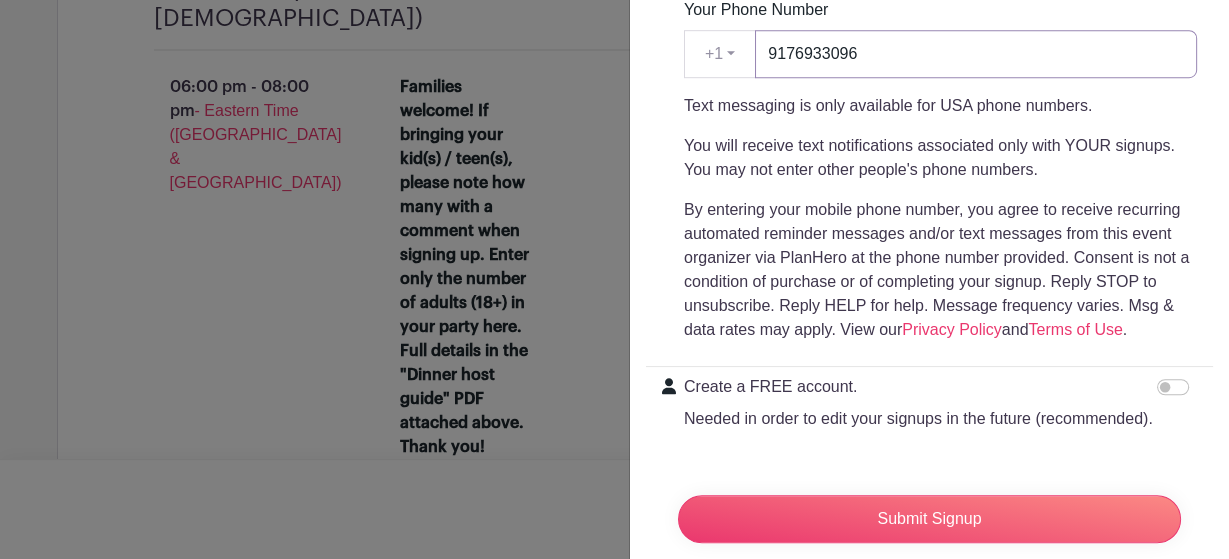 scroll, scrollTop: 648, scrollLeft: 0, axis: vertical 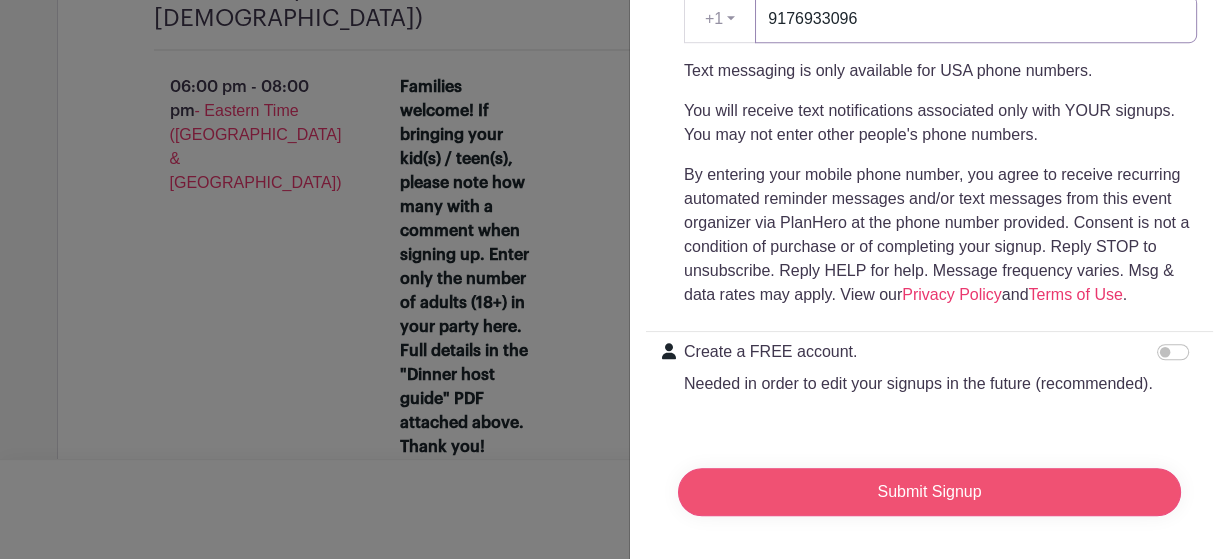 type on "9176933096" 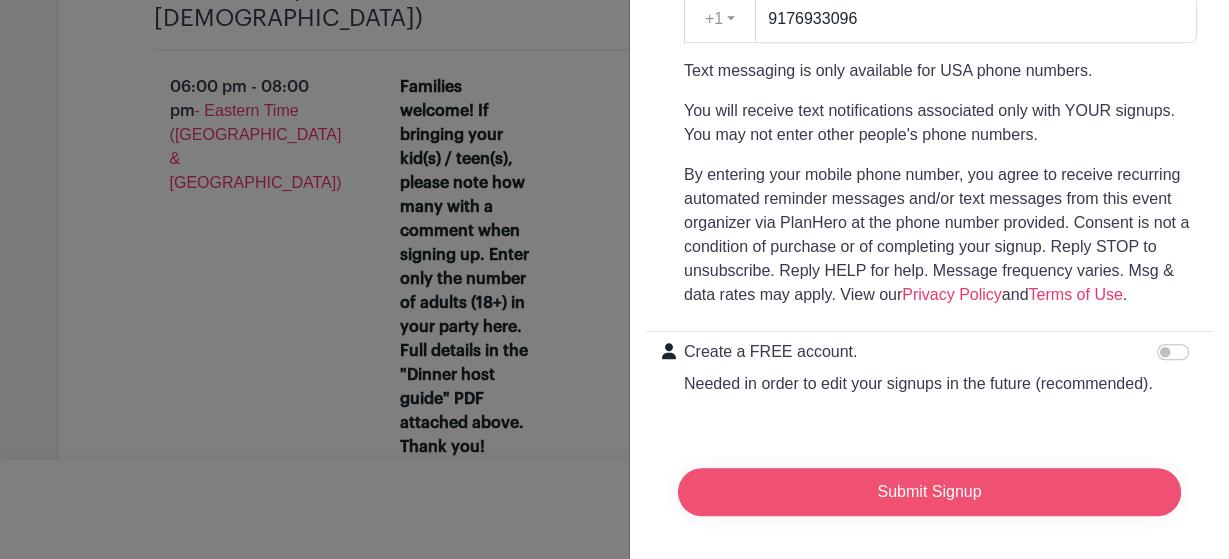click on "Submit Signup" at bounding box center (929, 492) 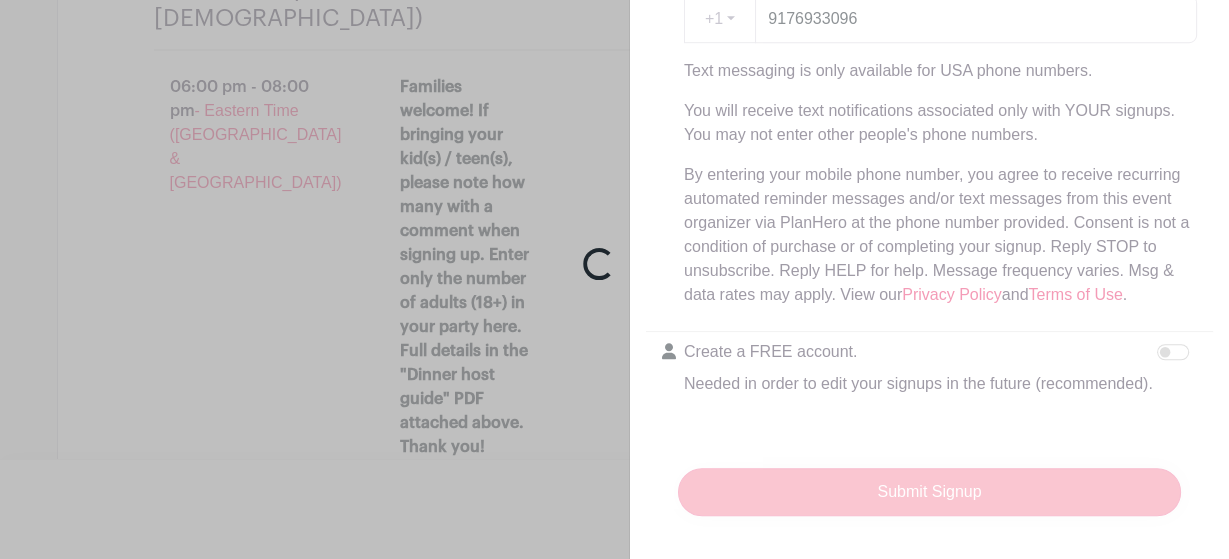 scroll, scrollTop: 2308, scrollLeft: 0, axis: vertical 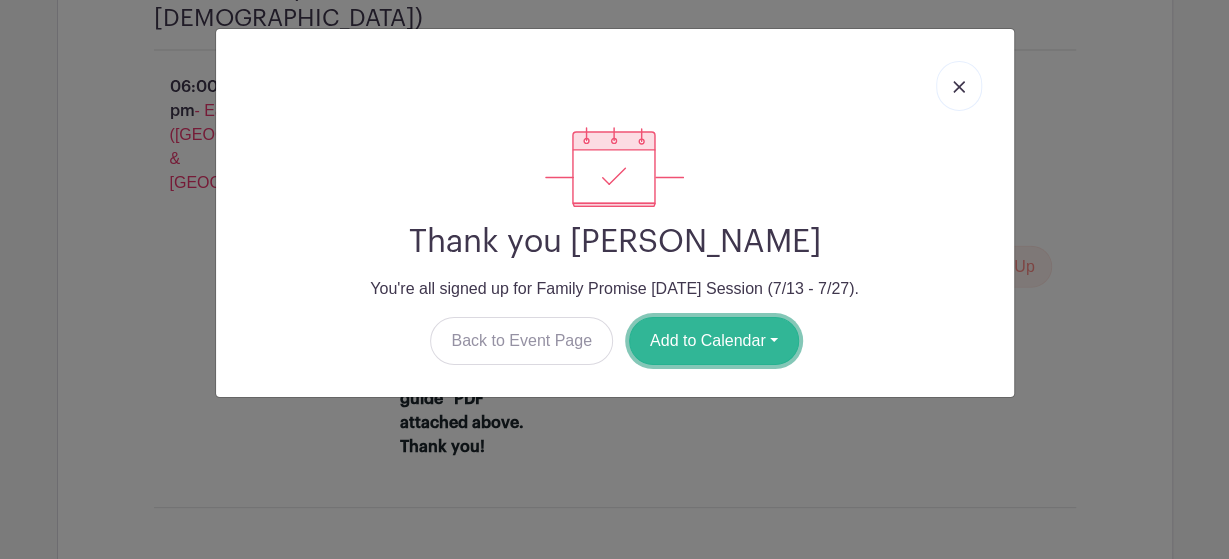 click on "Add to Calendar" at bounding box center [714, 341] 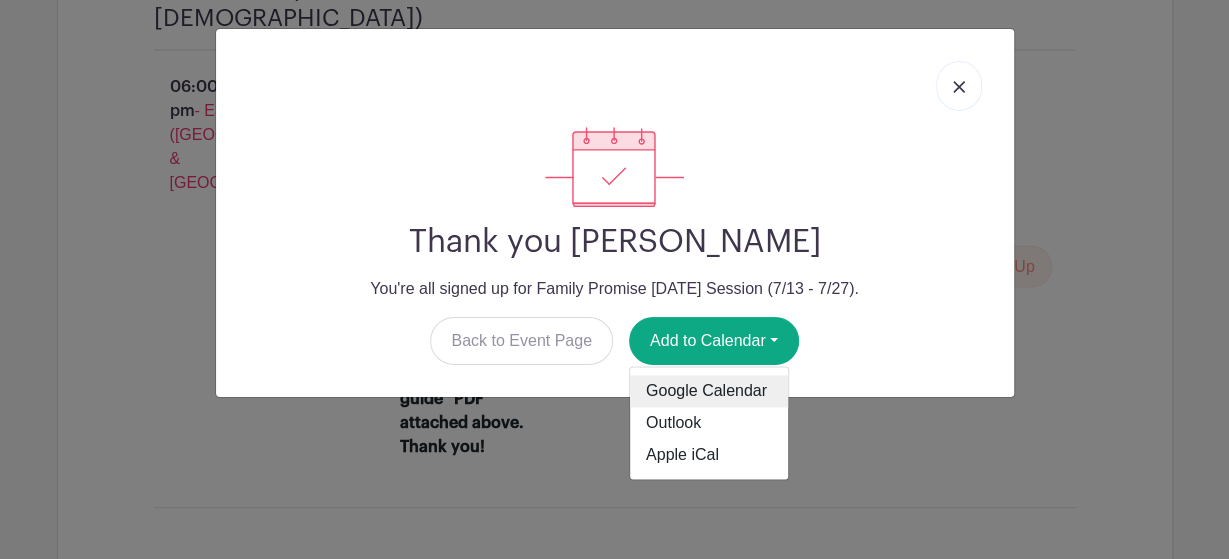 click on "Google Calendar" at bounding box center [709, 392] 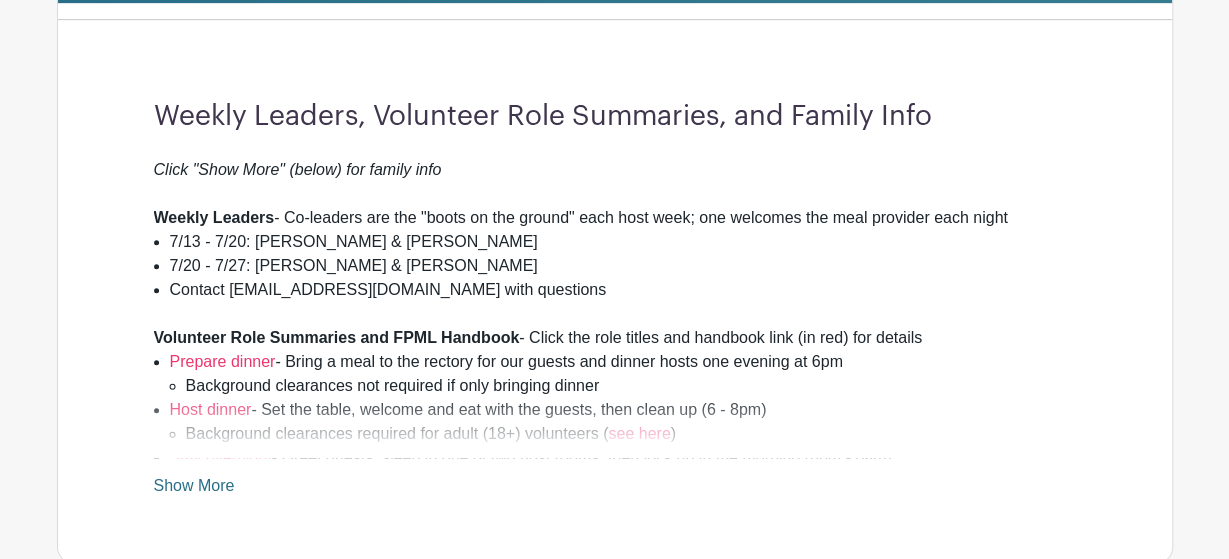 scroll, scrollTop: 516, scrollLeft: 0, axis: vertical 